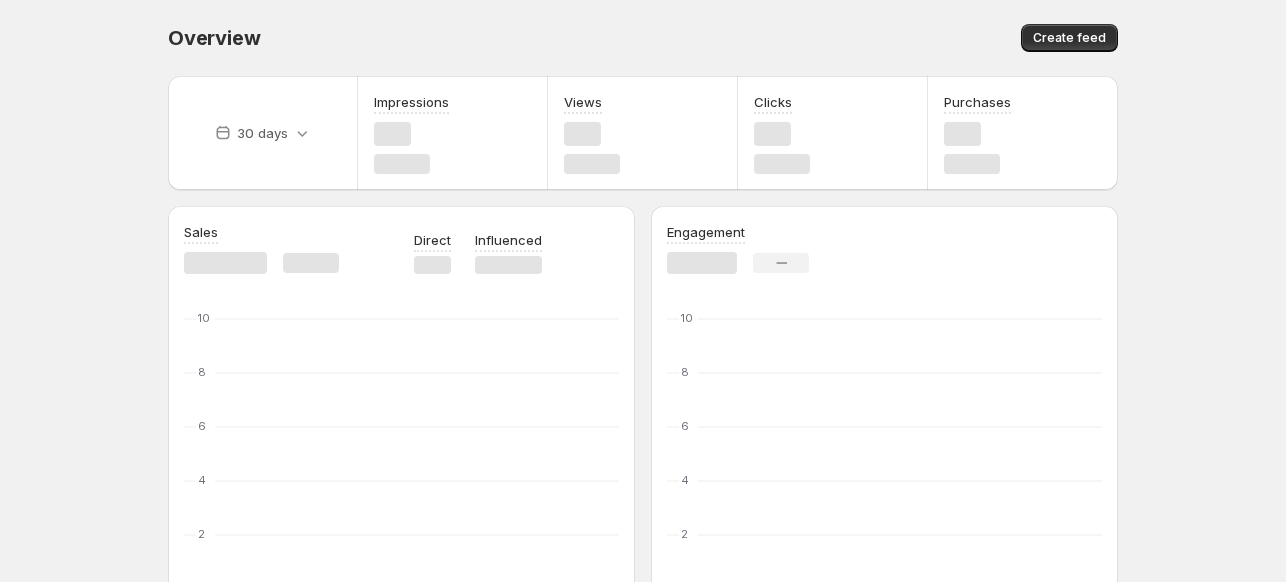 scroll, scrollTop: 0, scrollLeft: 0, axis: both 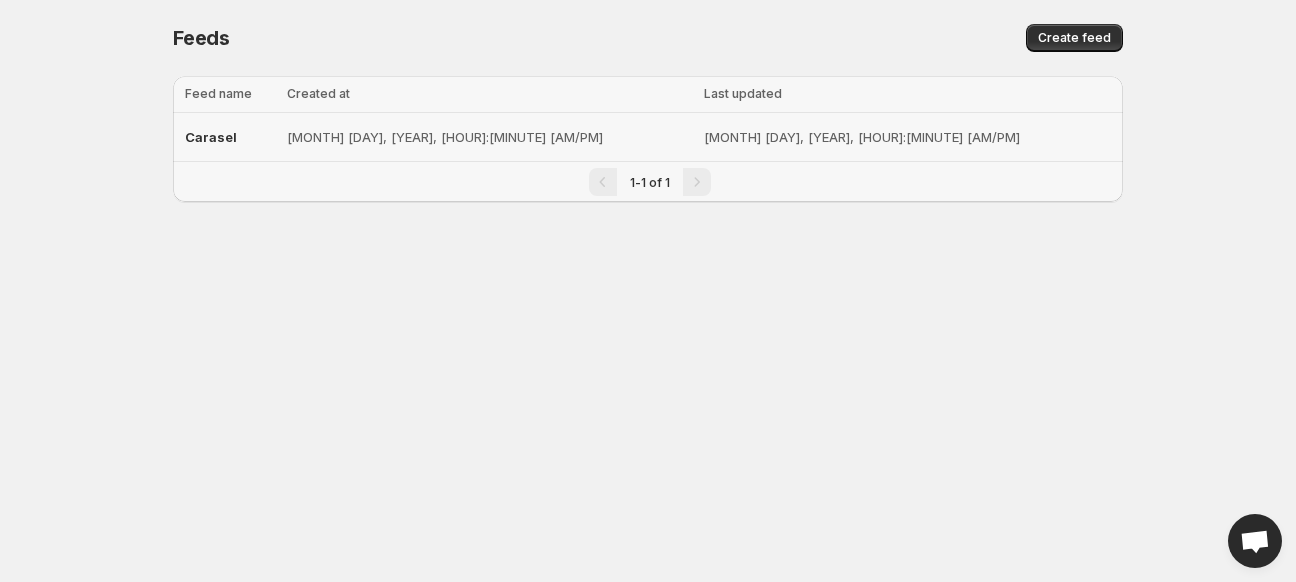 click on "Carasel" at bounding box center [211, 137] 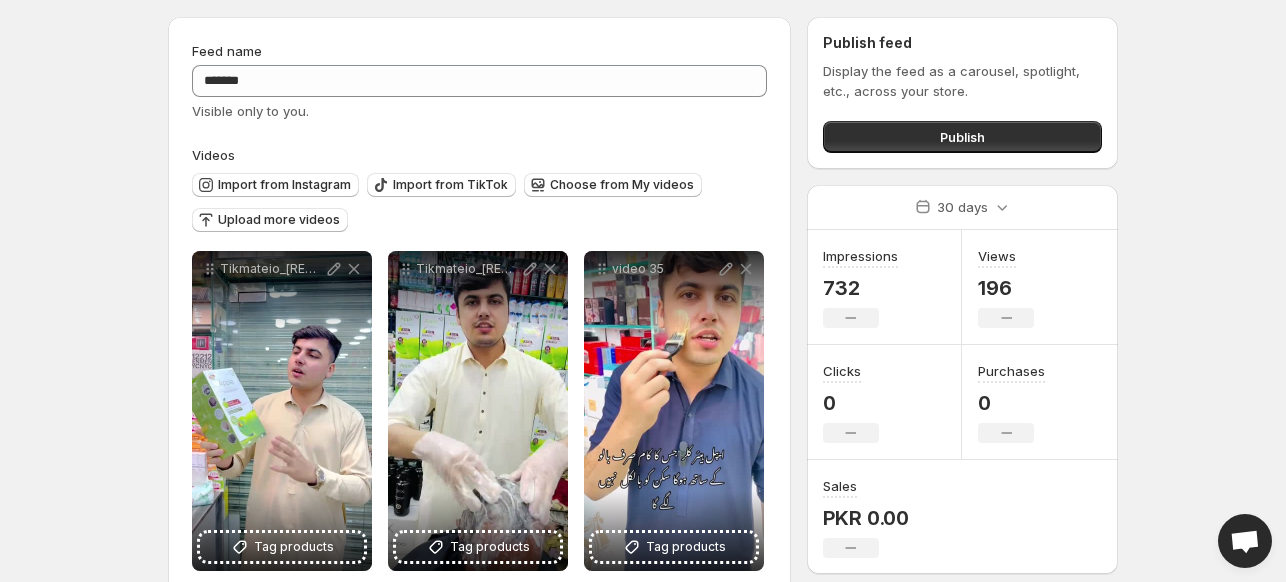 scroll, scrollTop: 62, scrollLeft: 0, axis: vertical 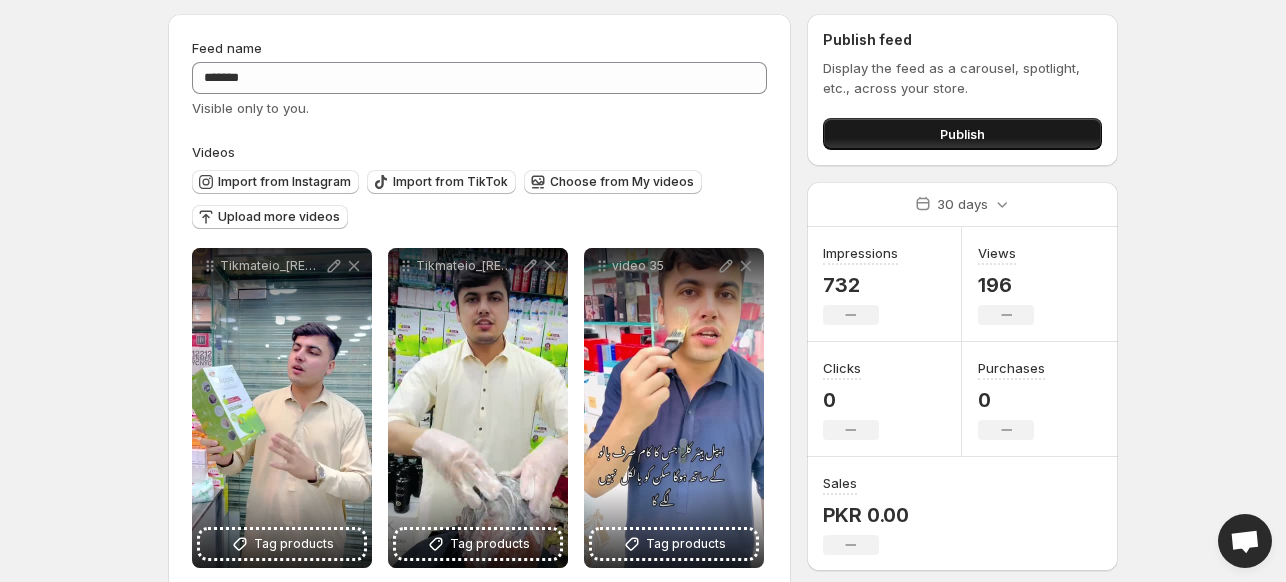 click on "Publish" at bounding box center (962, 134) 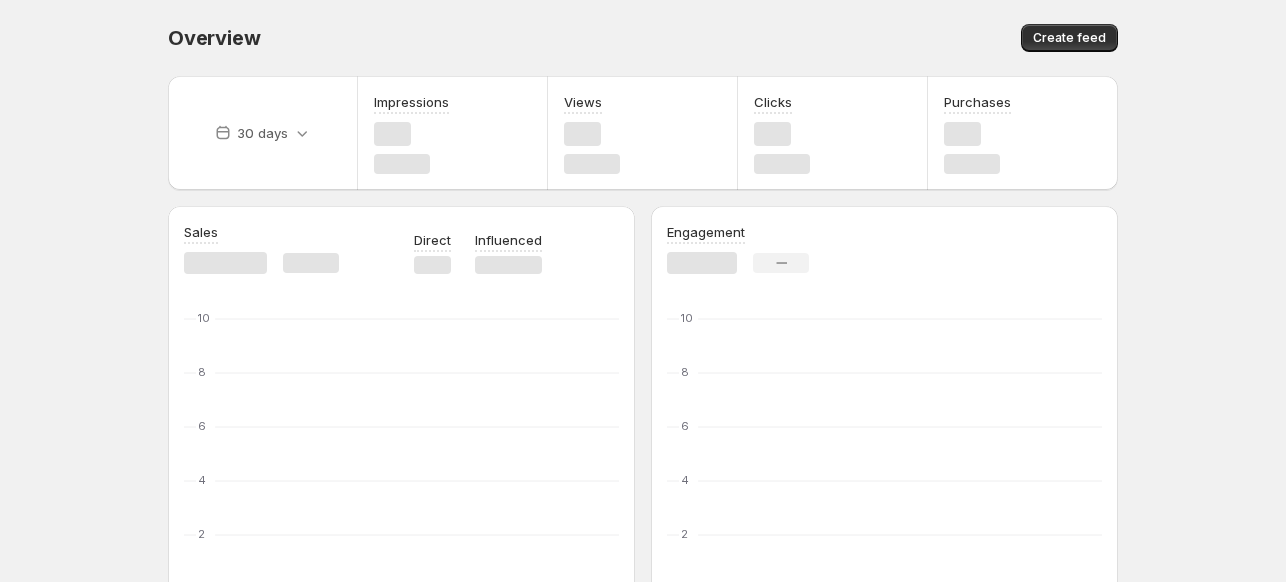 scroll, scrollTop: 0, scrollLeft: 0, axis: both 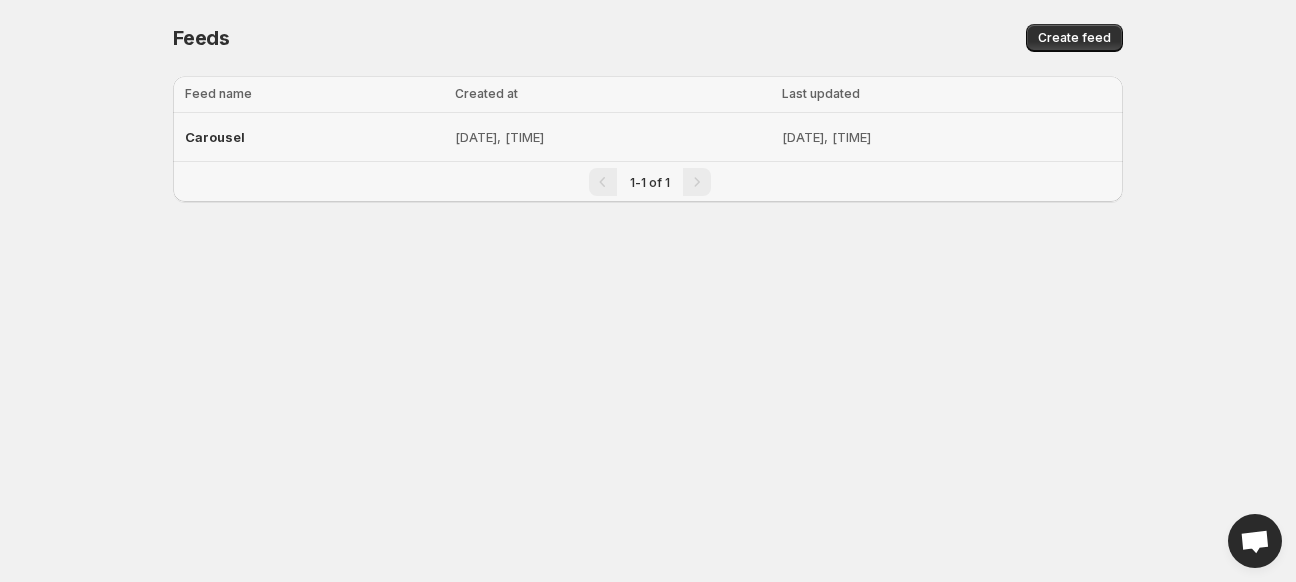 click on "Carousel" at bounding box center [215, 137] 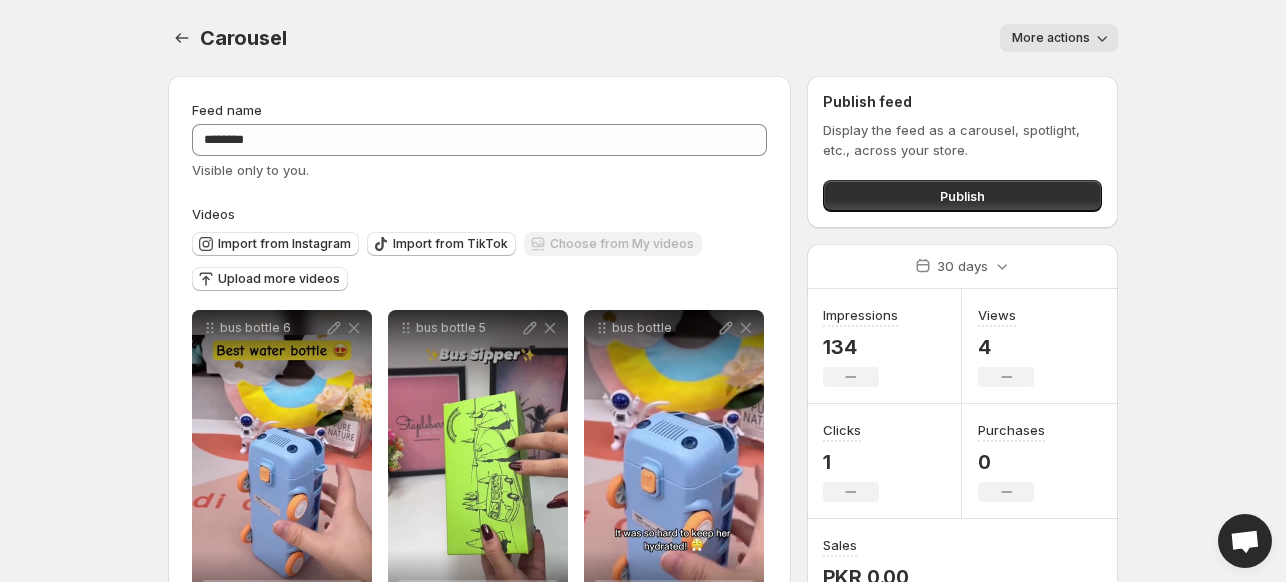 click on "Publish feed Display the feed as a carousel, spotlight, etc., across your store. Publish" at bounding box center [962, 152] 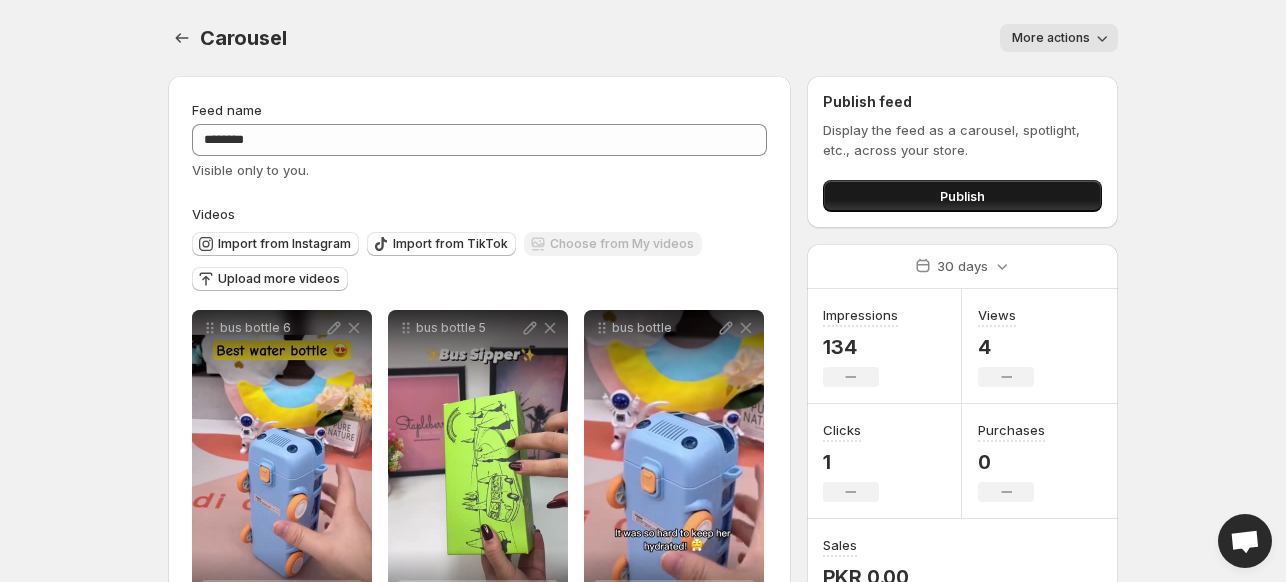 click on "Publish feed Display the feed as a carousel, spotlight, etc., across your store. Publish" at bounding box center (962, 152) 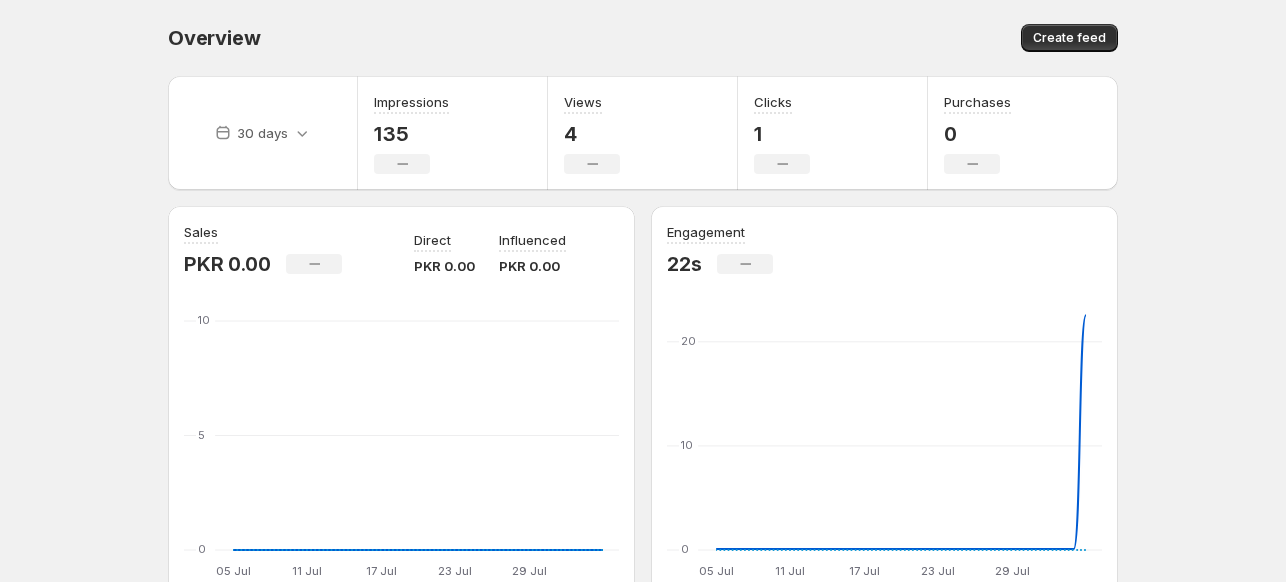 scroll, scrollTop: 167, scrollLeft: 0, axis: vertical 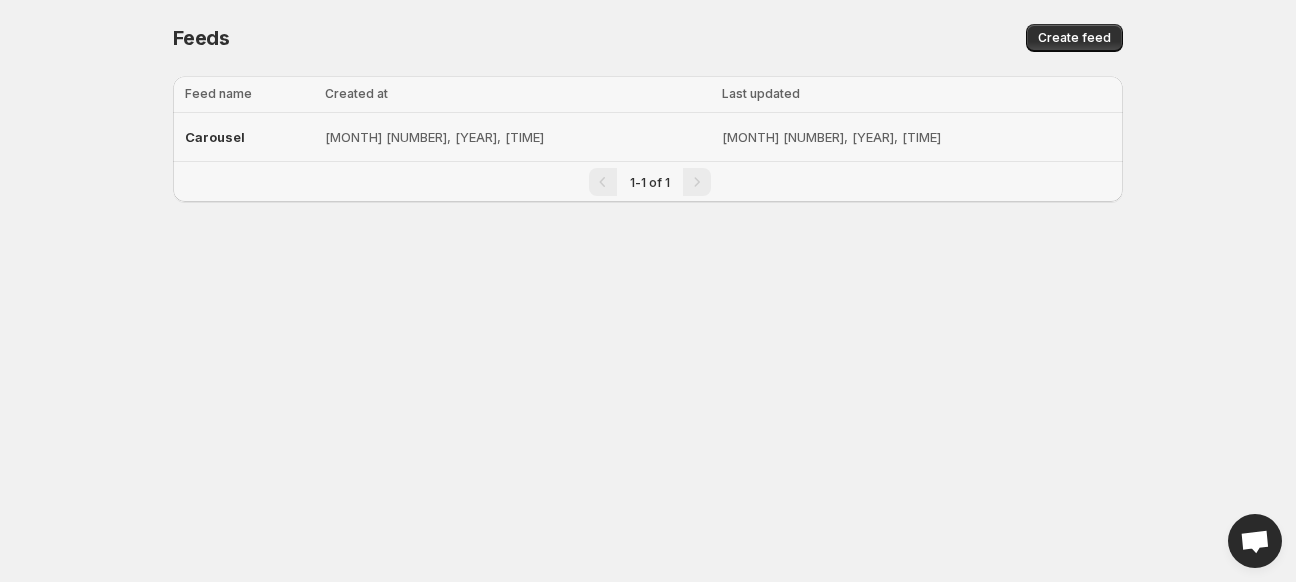 click on "Carousel" at bounding box center (215, 137) 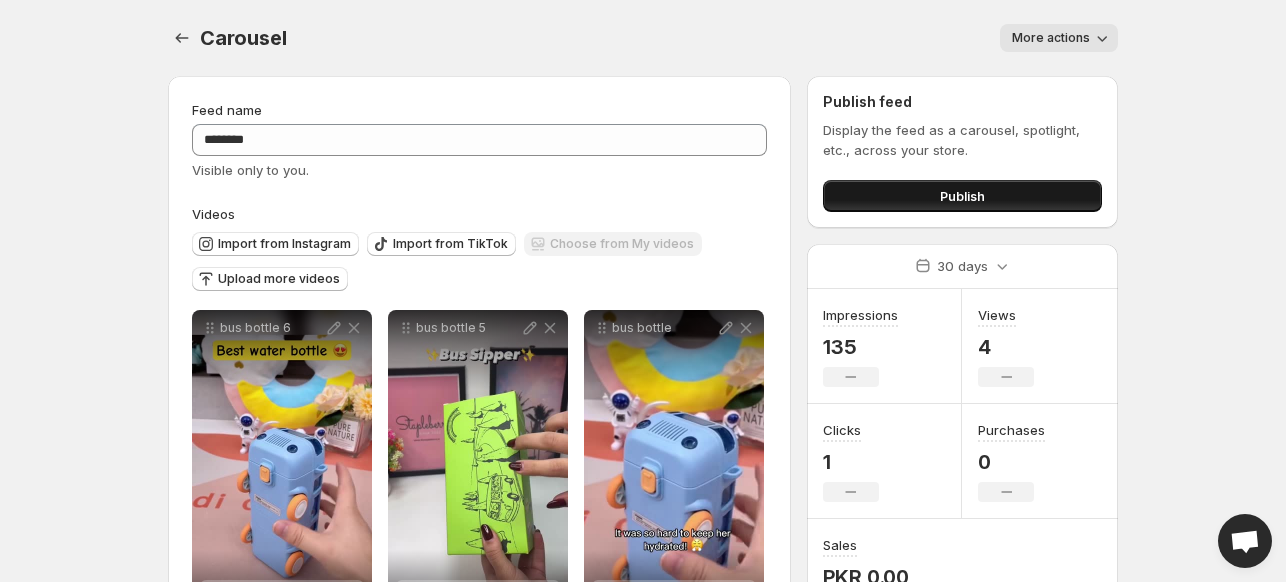 click on "Publish" at bounding box center [962, 196] 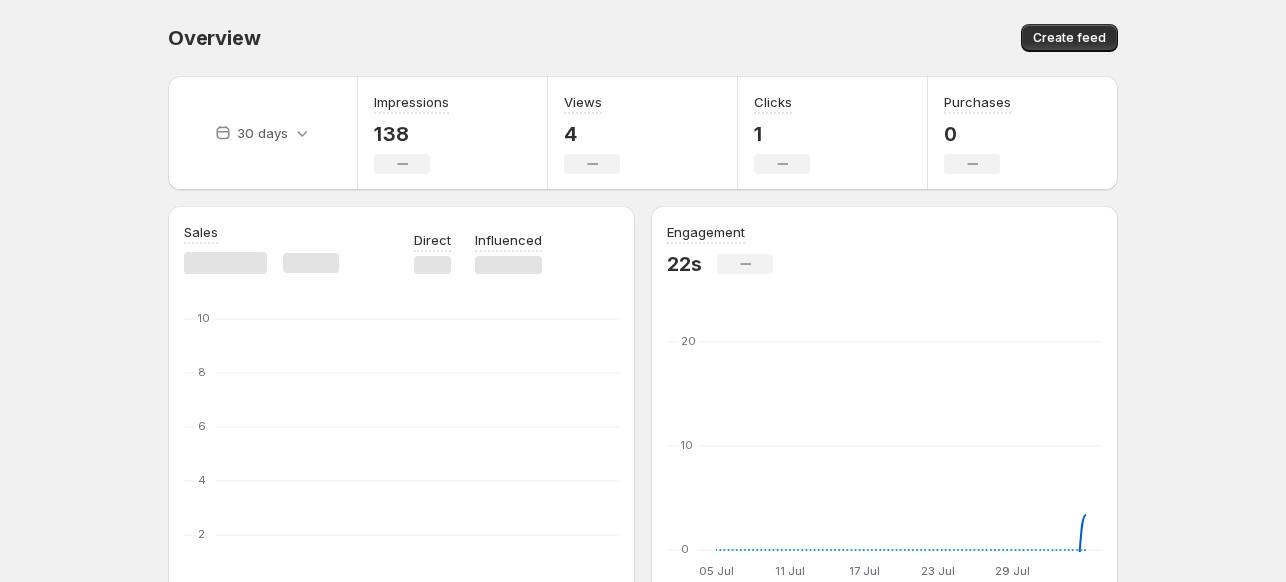 scroll, scrollTop: 0, scrollLeft: 0, axis: both 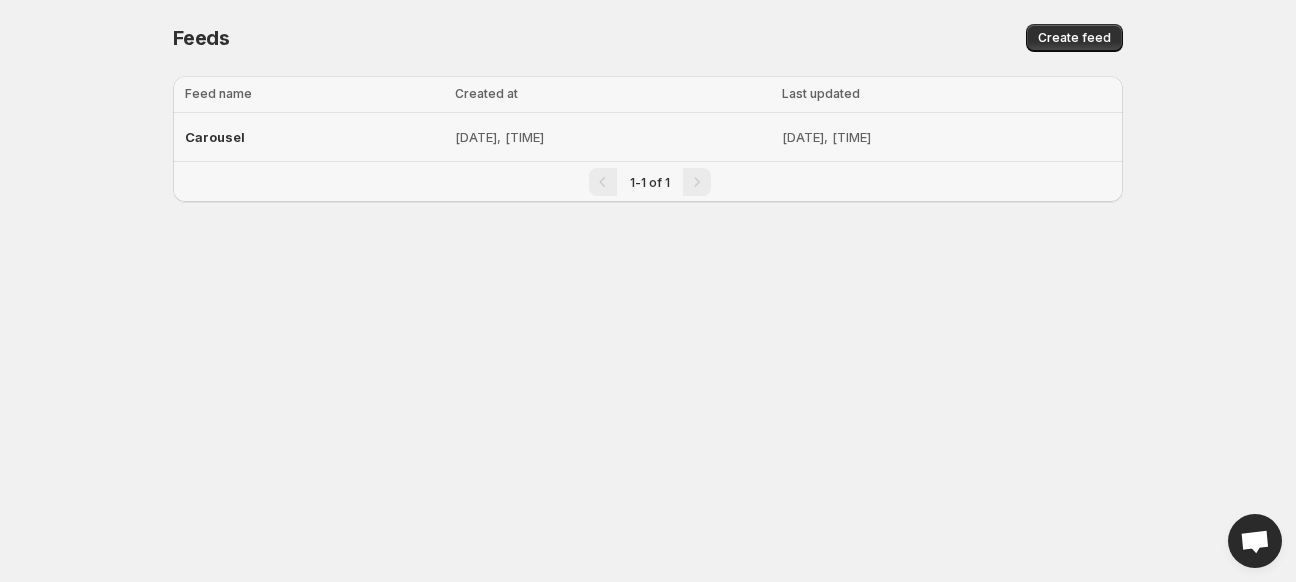 click on "Carousel" at bounding box center [215, 137] 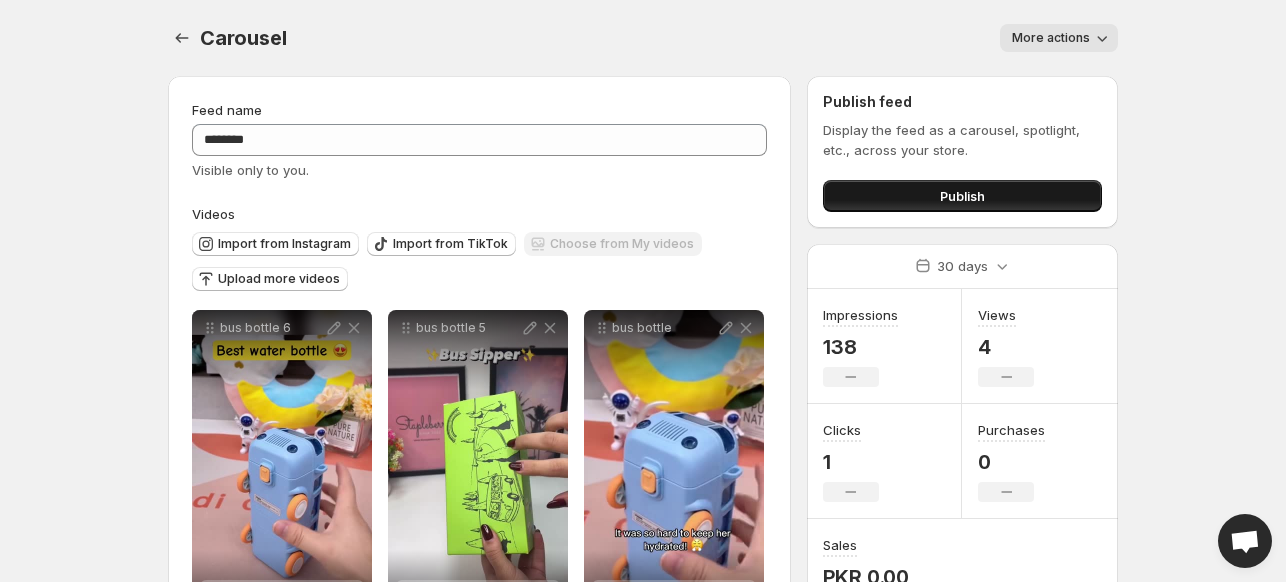 click on "Publish" at bounding box center [962, 196] 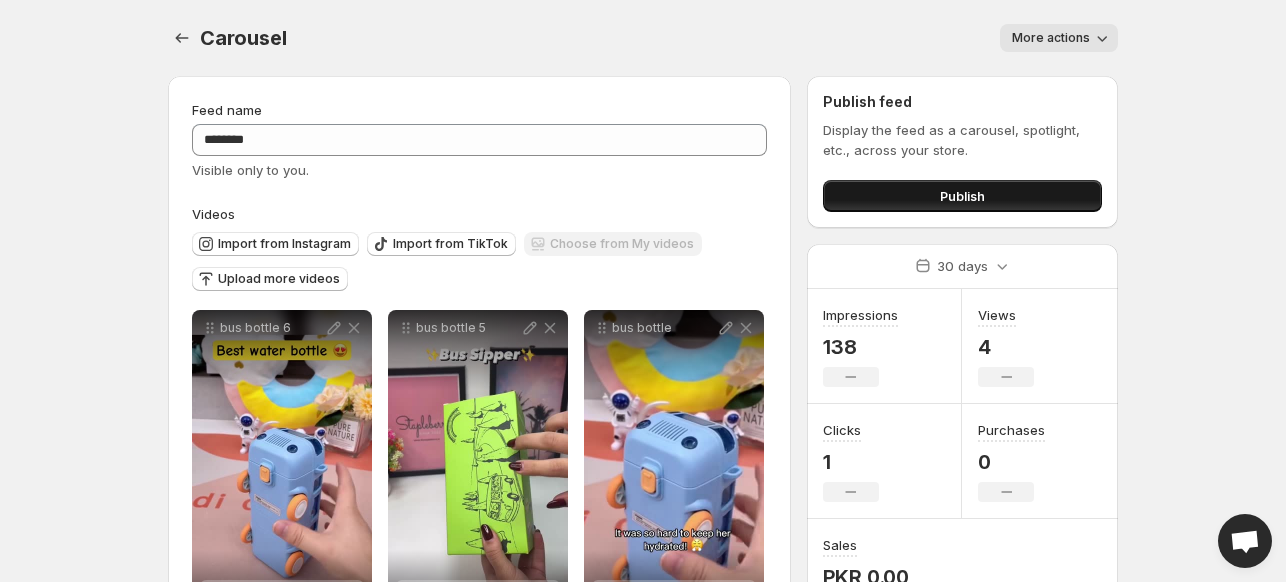 click on "Publish" at bounding box center (962, 196) 